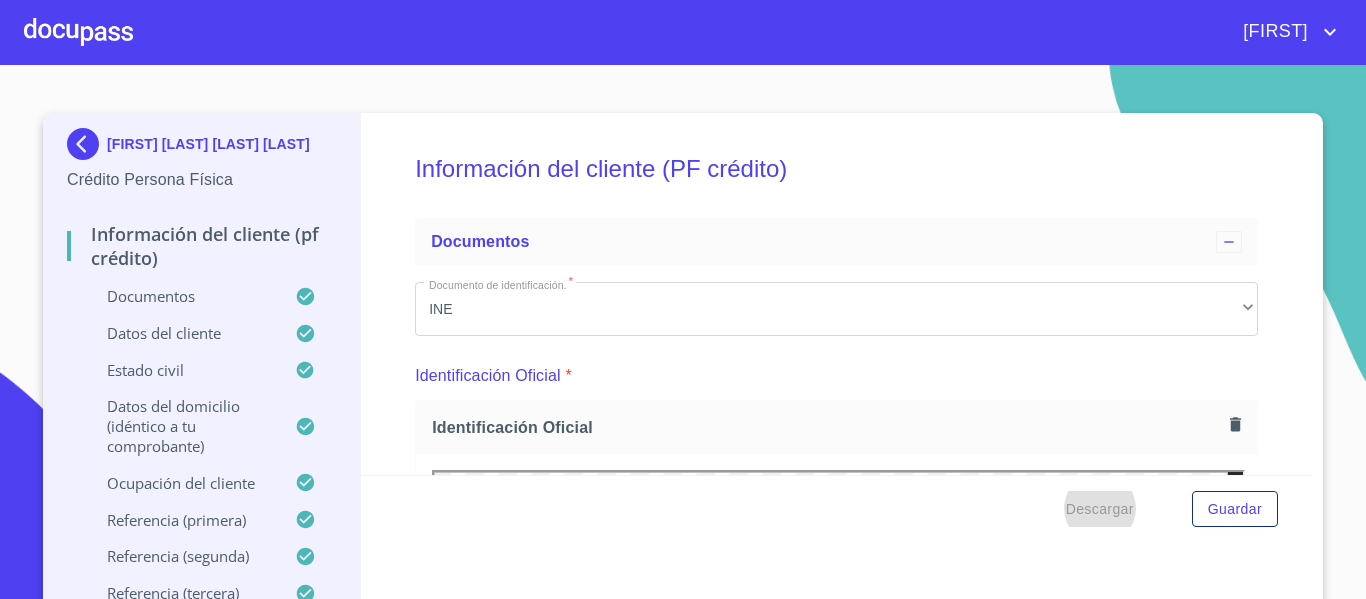 scroll, scrollTop: 0, scrollLeft: 0, axis: both 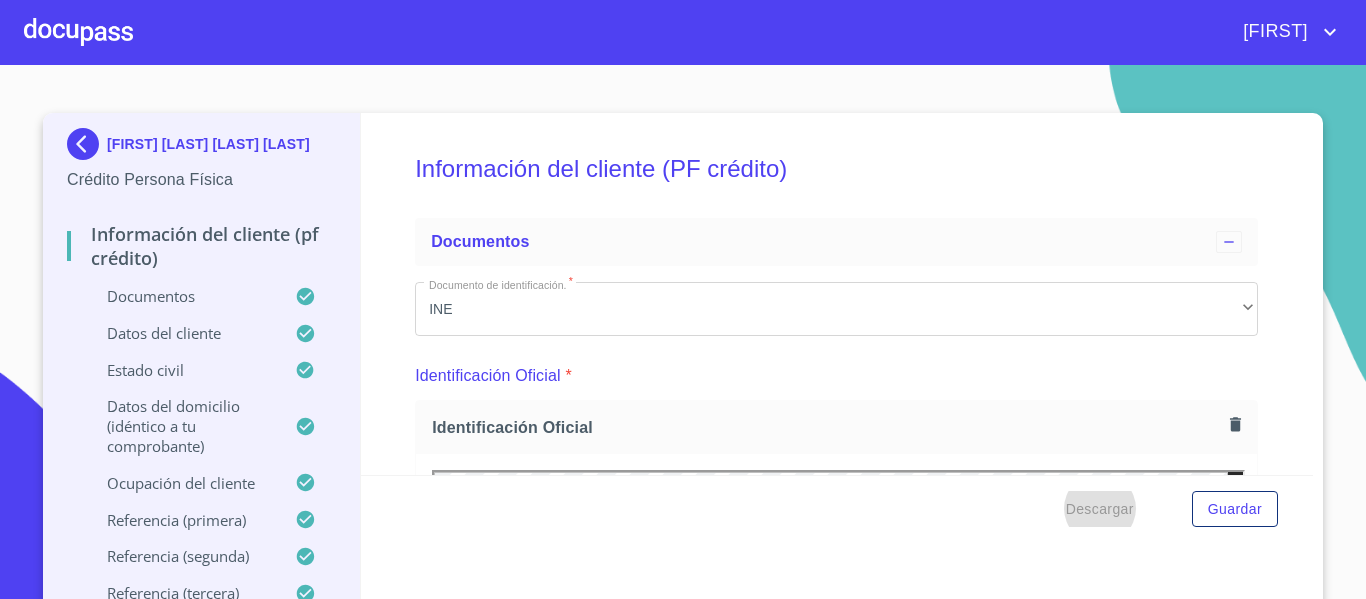 click at bounding box center (78, 32) 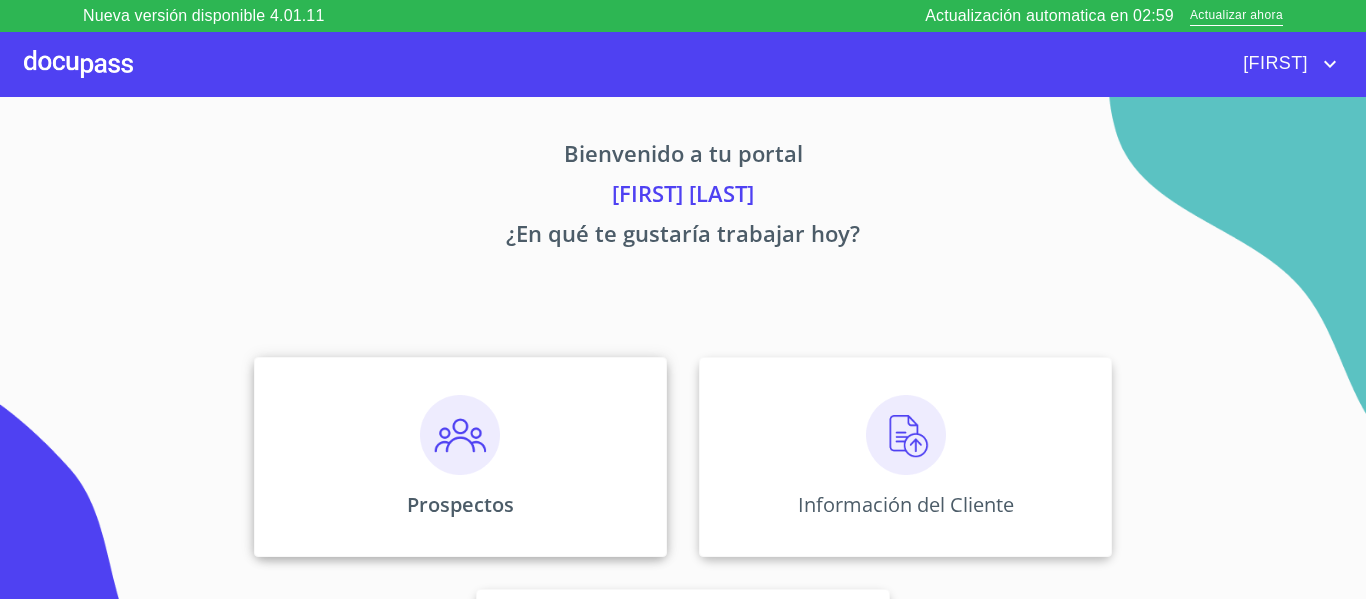 click at bounding box center (460, 435) 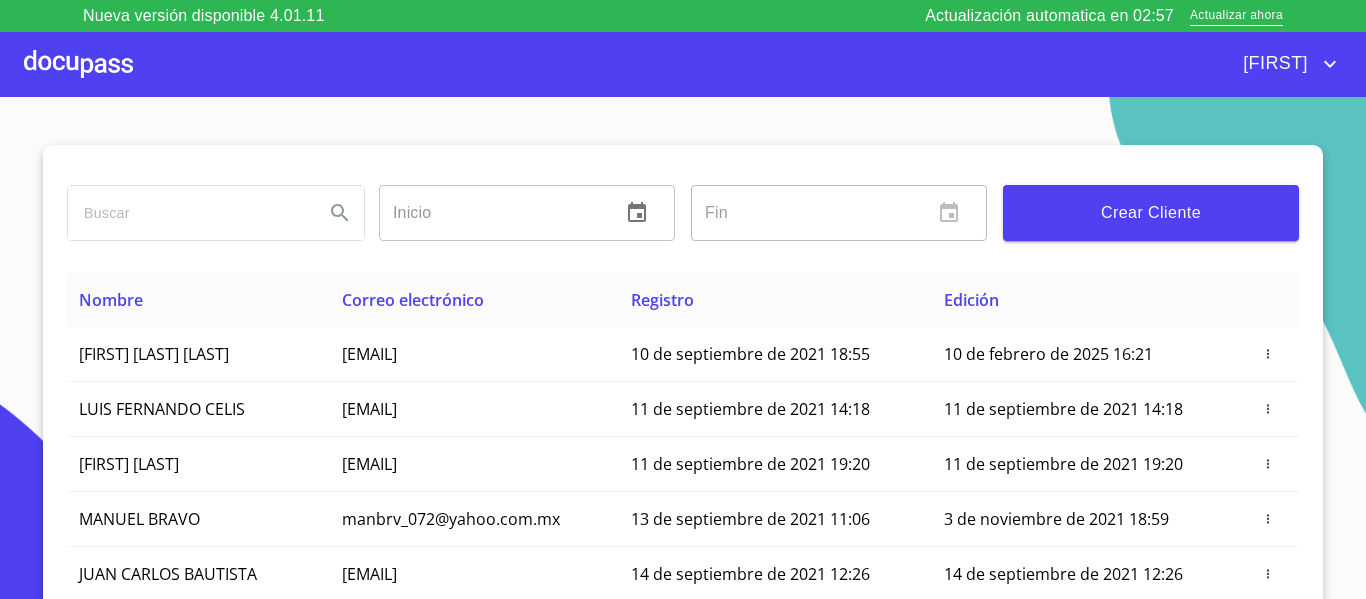 click at bounding box center [78, 64] 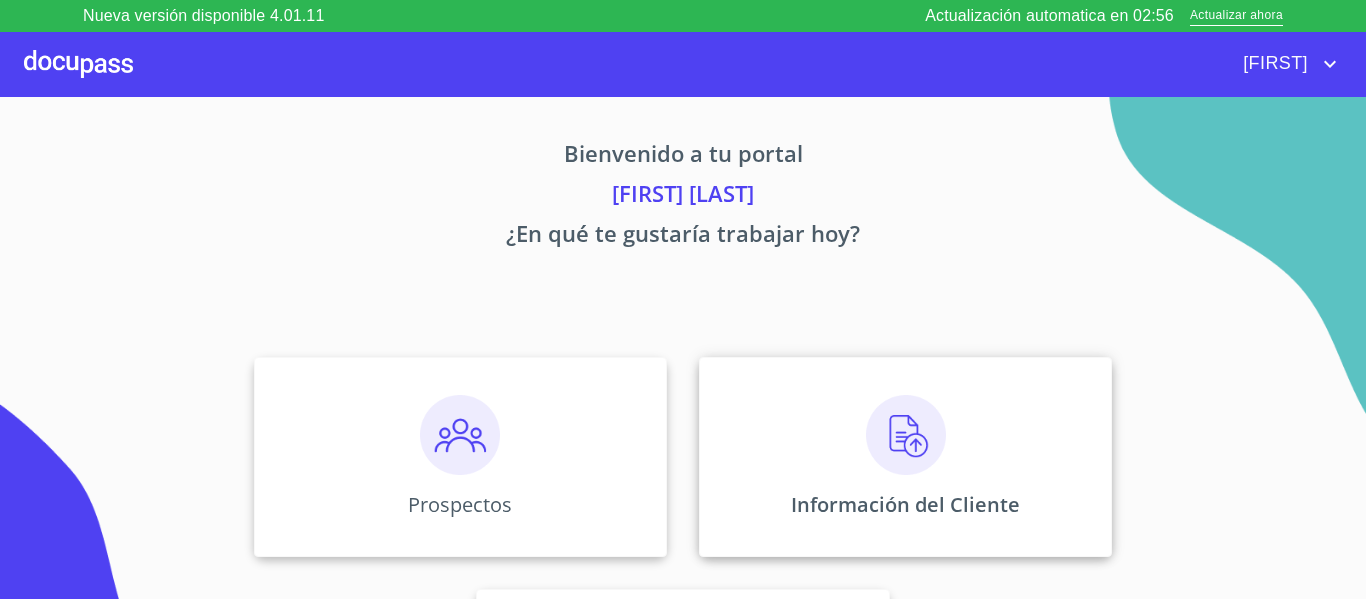 click on "Información del Cliente" at bounding box center [905, 457] 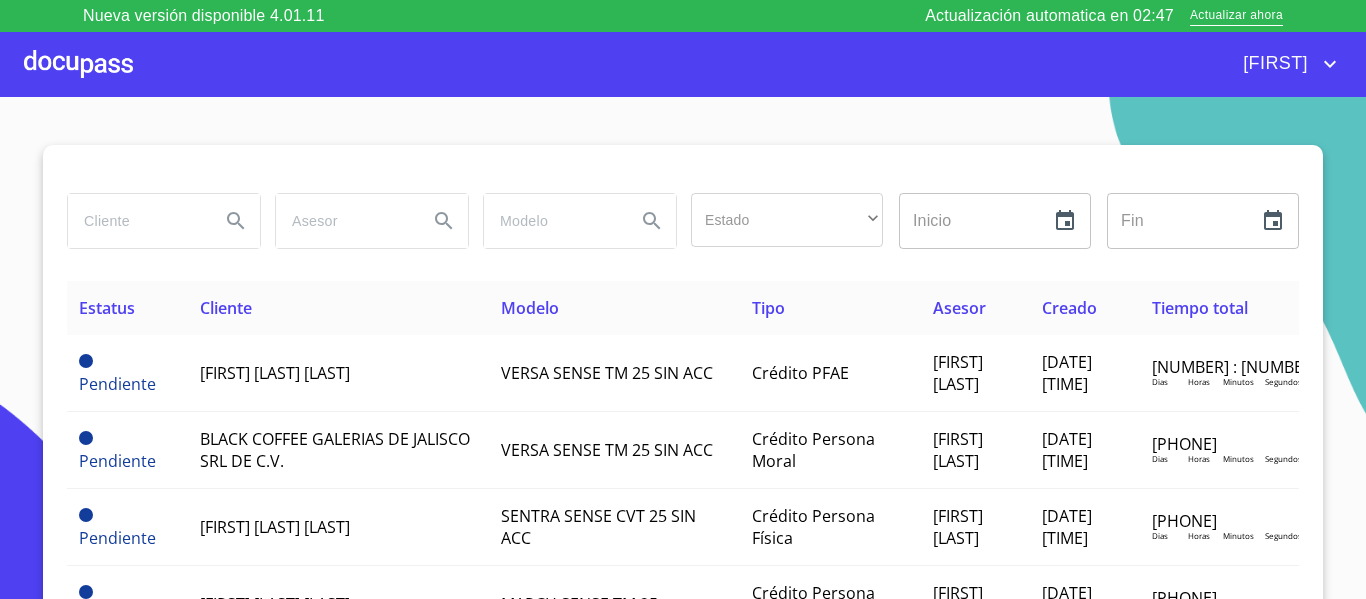 click at bounding box center [136, 221] 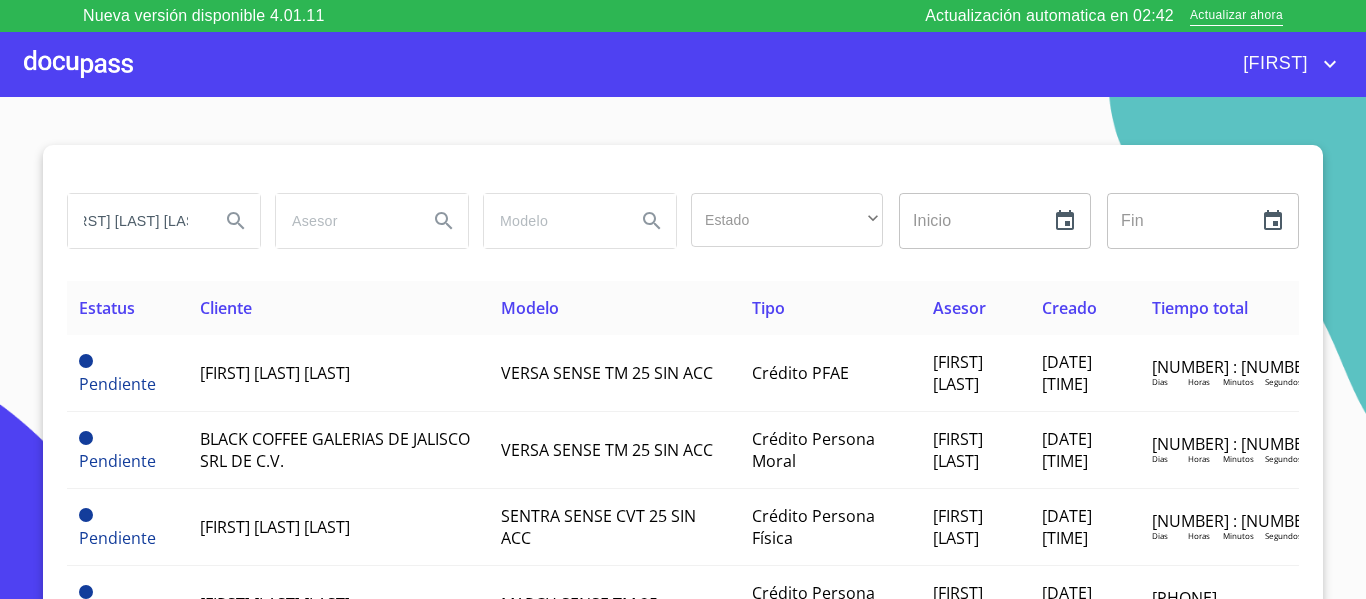 scroll, scrollTop: 0, scrollLeft: 28, axis: horizontal 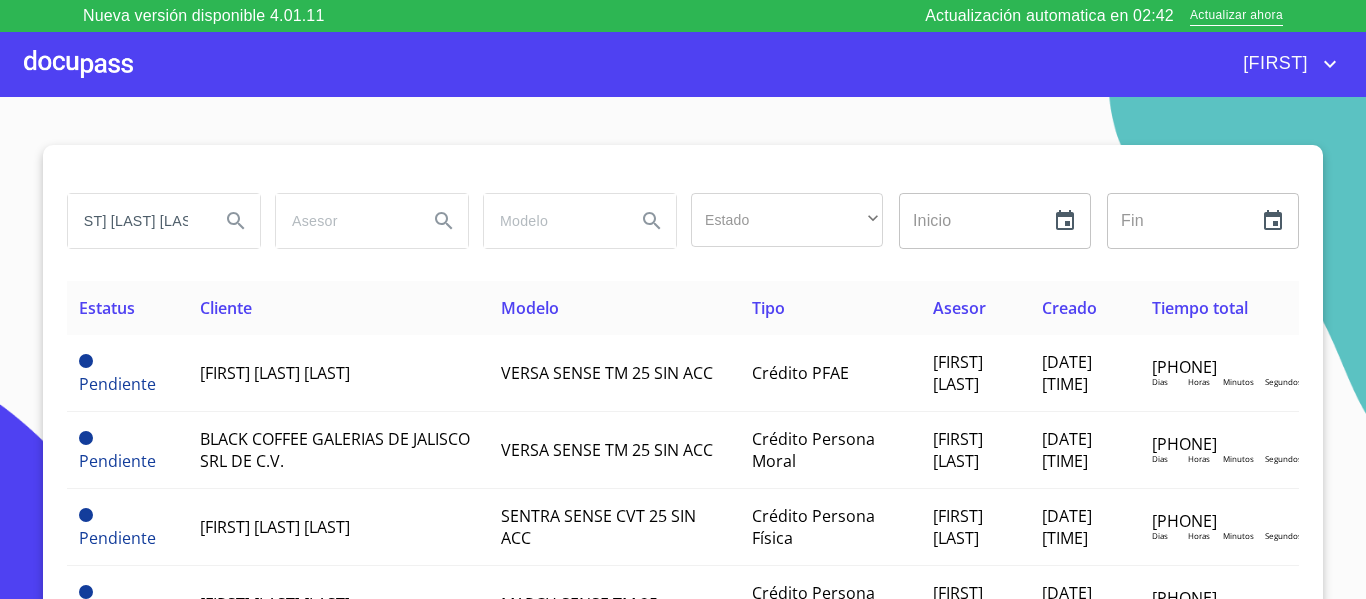 type on "[FIRST] [LAST] [LAST]" 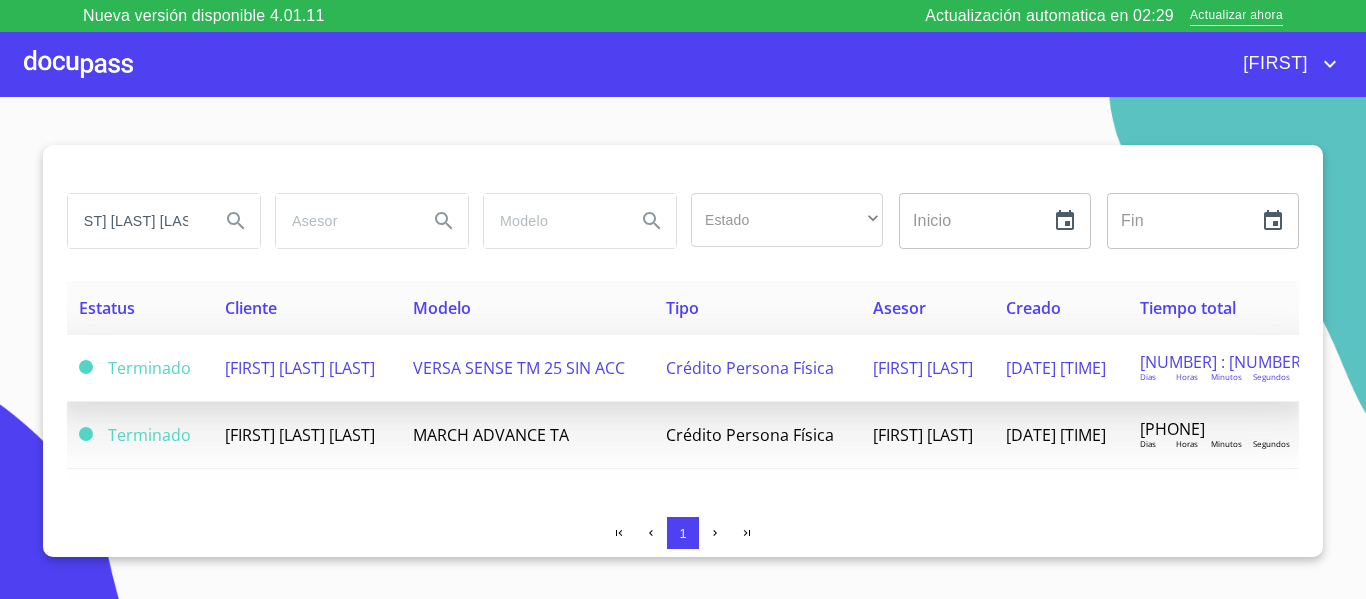 scroll, scrollTop: 0, scrollLeft: 0, axis: both 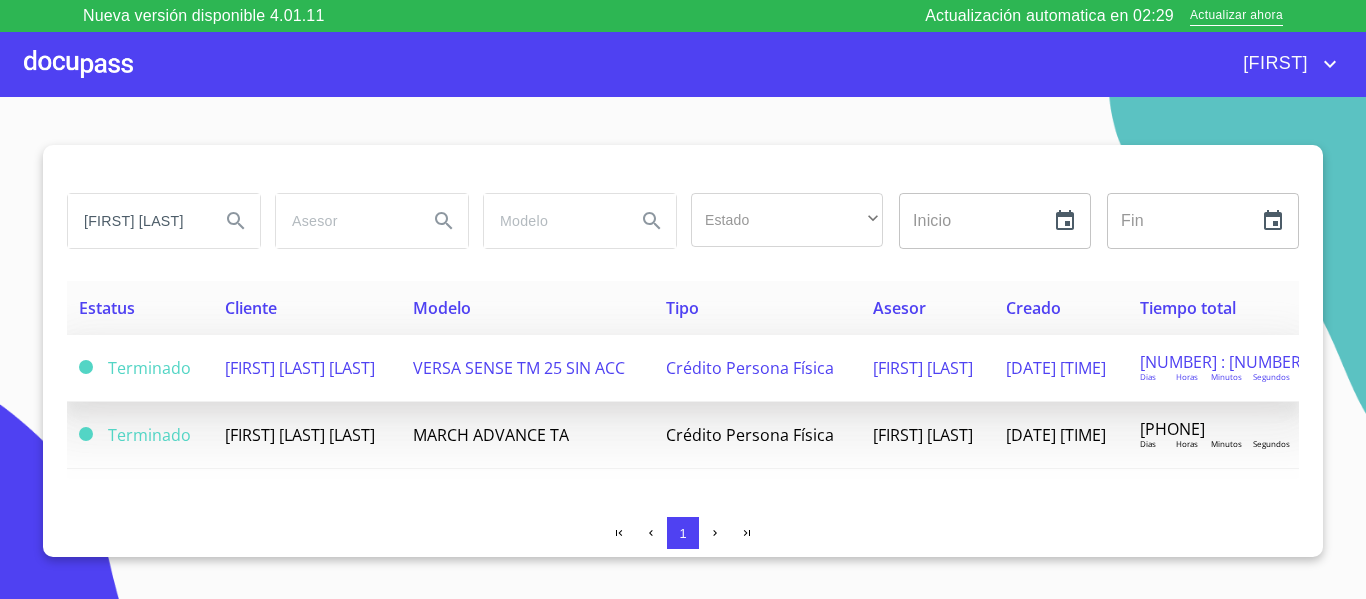 click on "Crédito Persona Física" at bounding box center (750, 368) 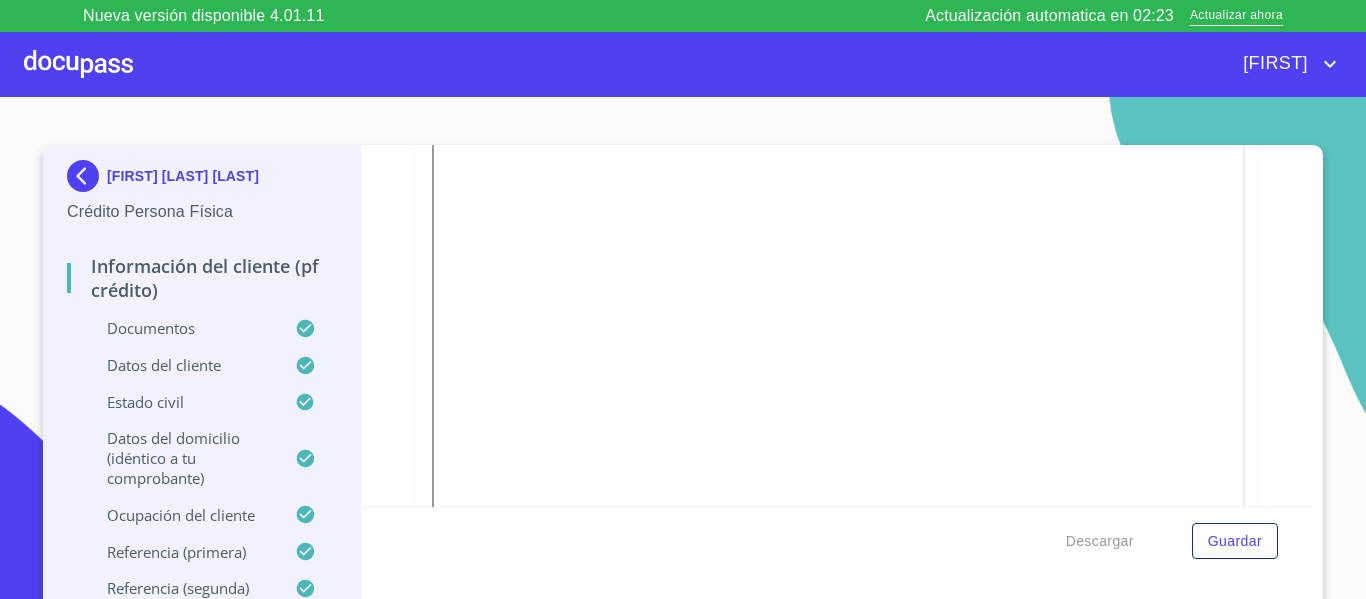 scroll, scrollTop: 500, scrollLeft: 0, axis: vertical 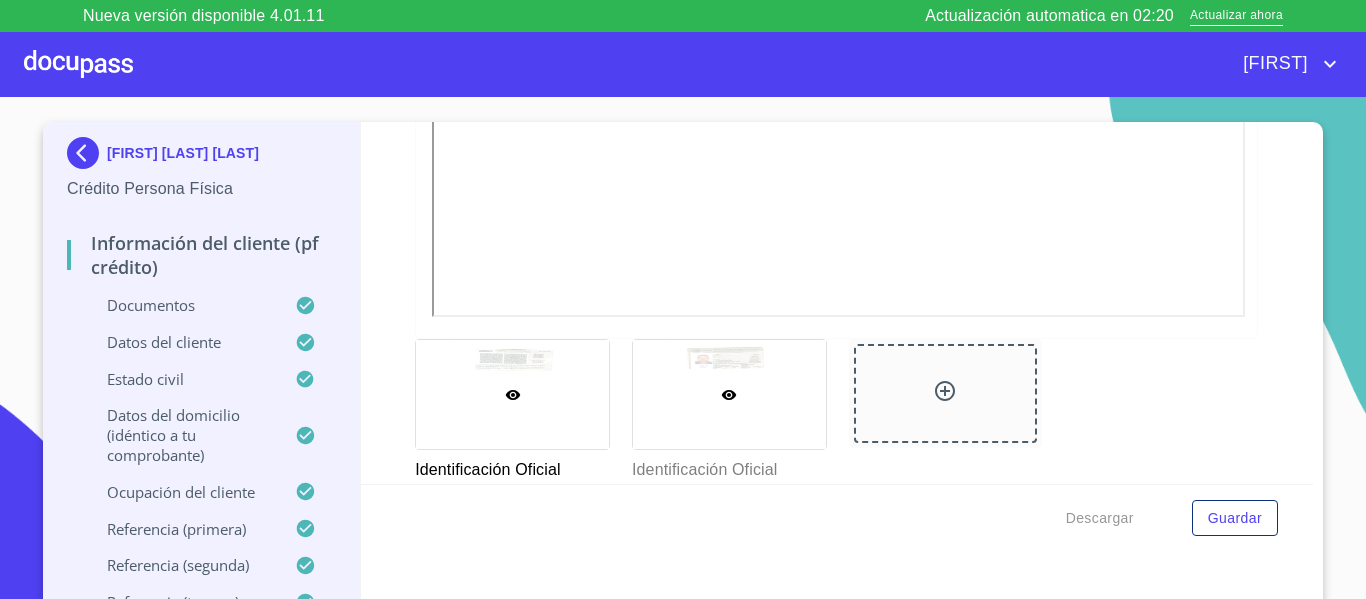 click at bounding box center [729, 394] 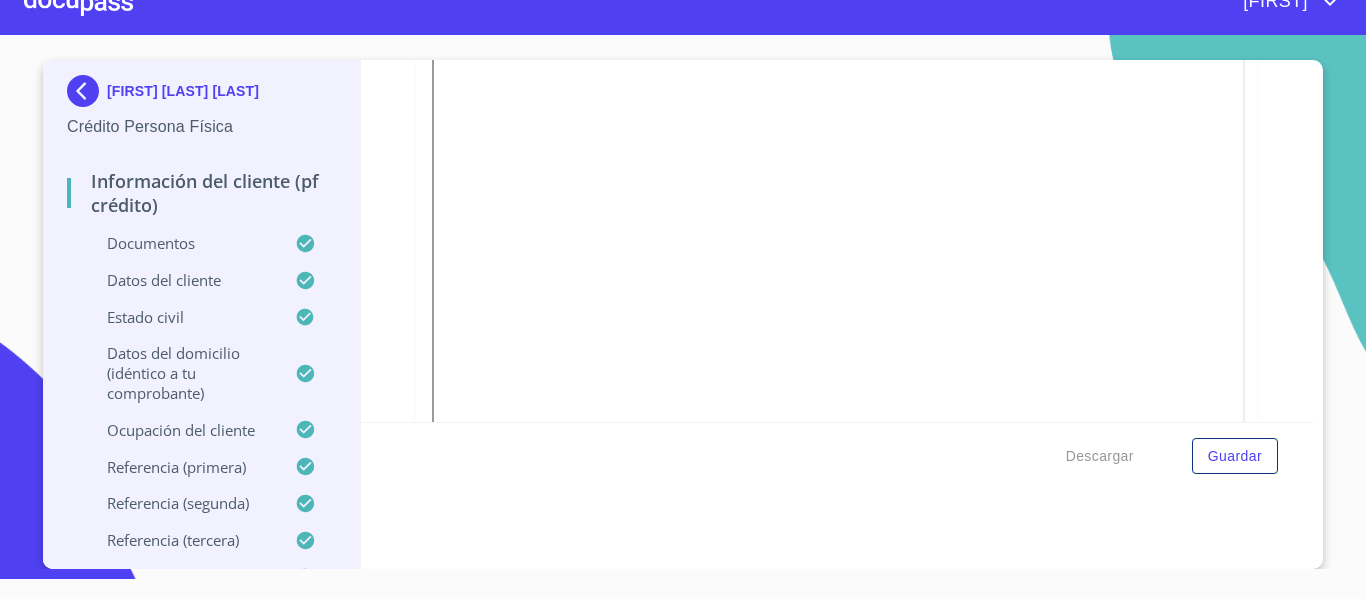 scroll, scrollTop: 5539, scrollLeft: 0, axis: vertical 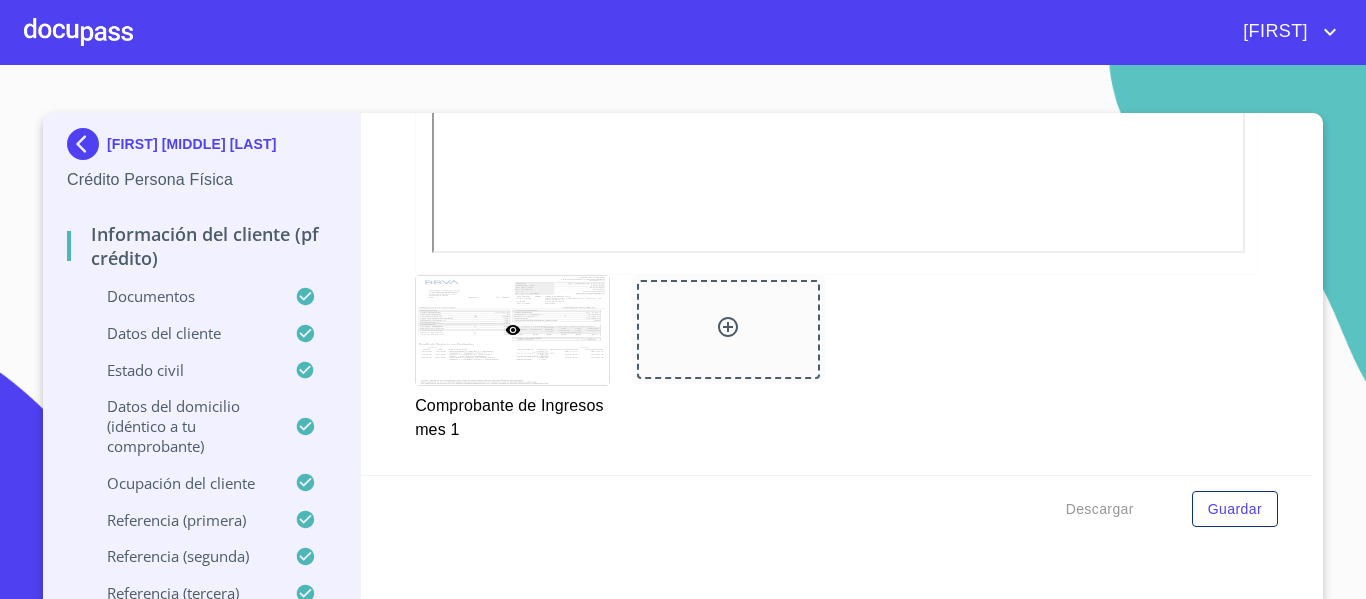click at bounding box center (78, 32) 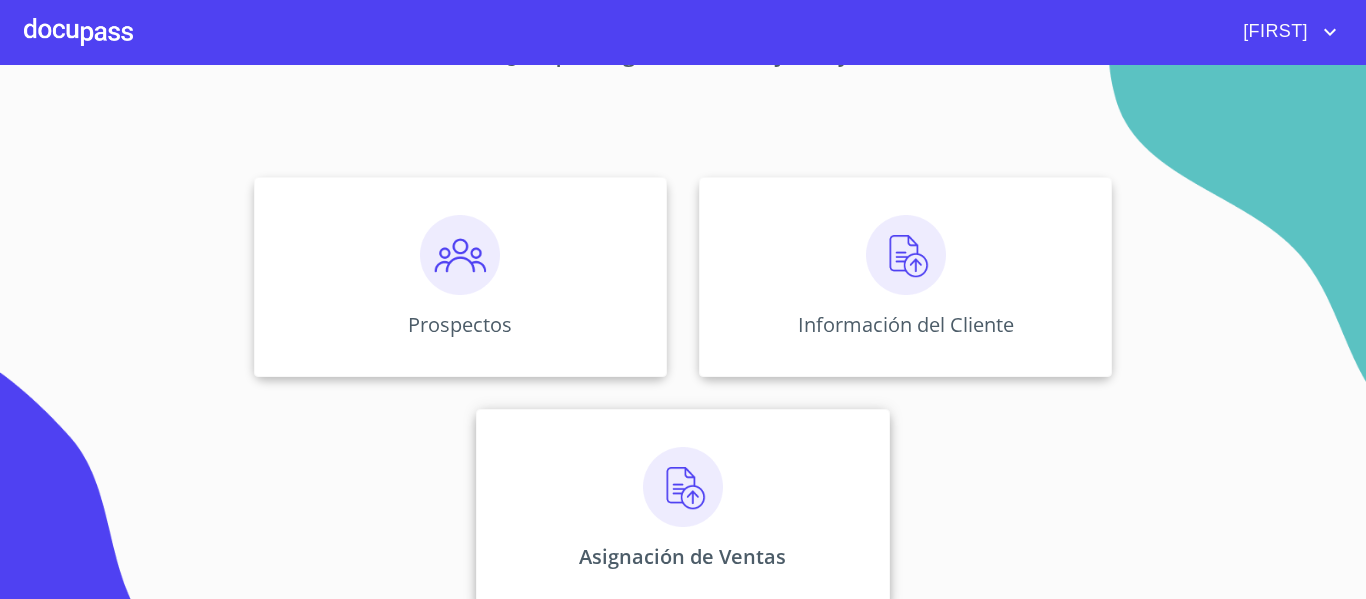 scroll, scrollTop: 174, scrollLeft: 0, axis: vertical 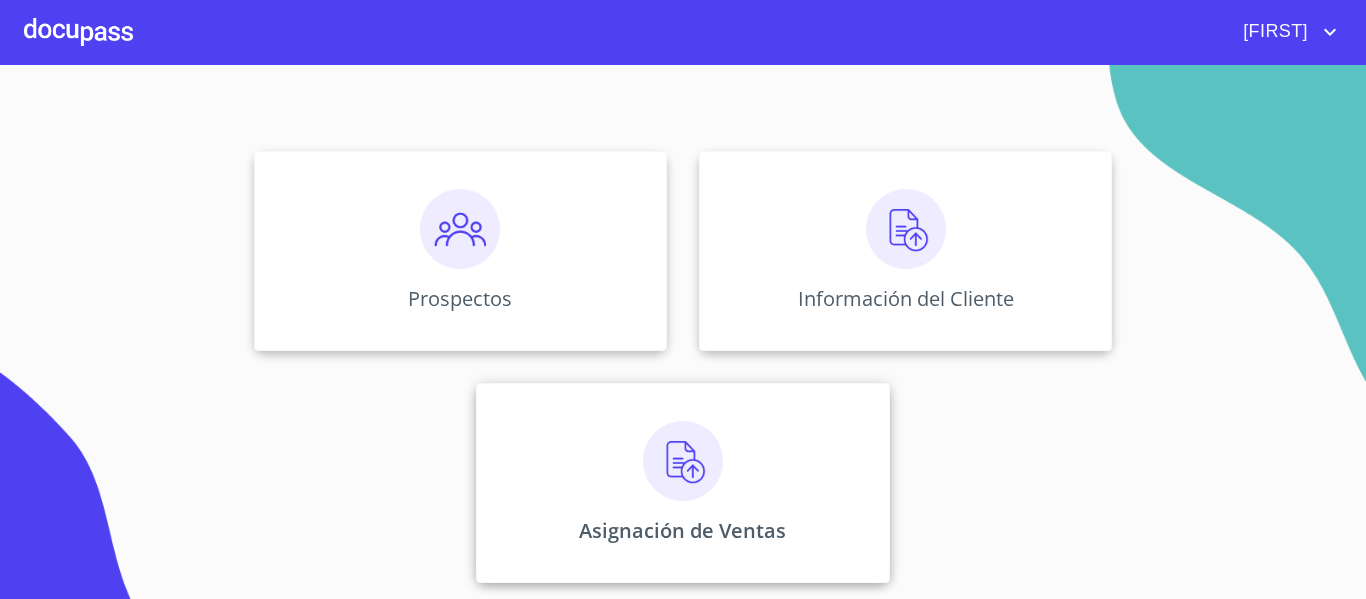 click at bounding box center [683, 461] 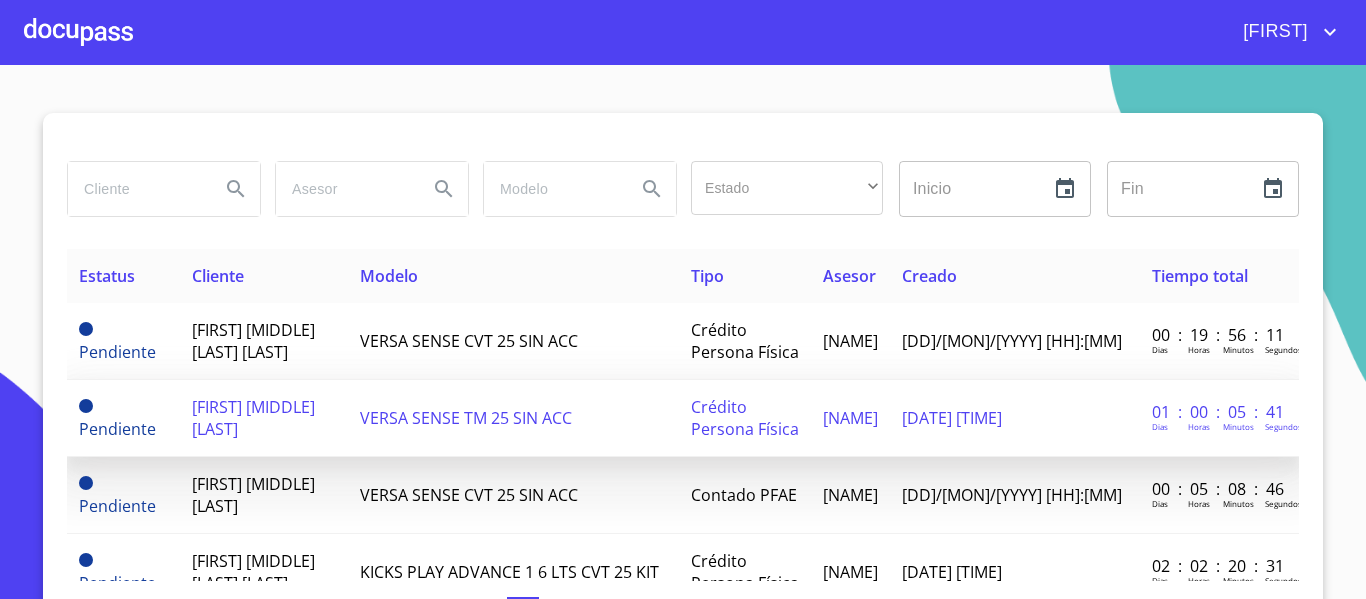 click on "[FIRST] [MIDDLE] [LAST]" at bounding box center (253, 418) 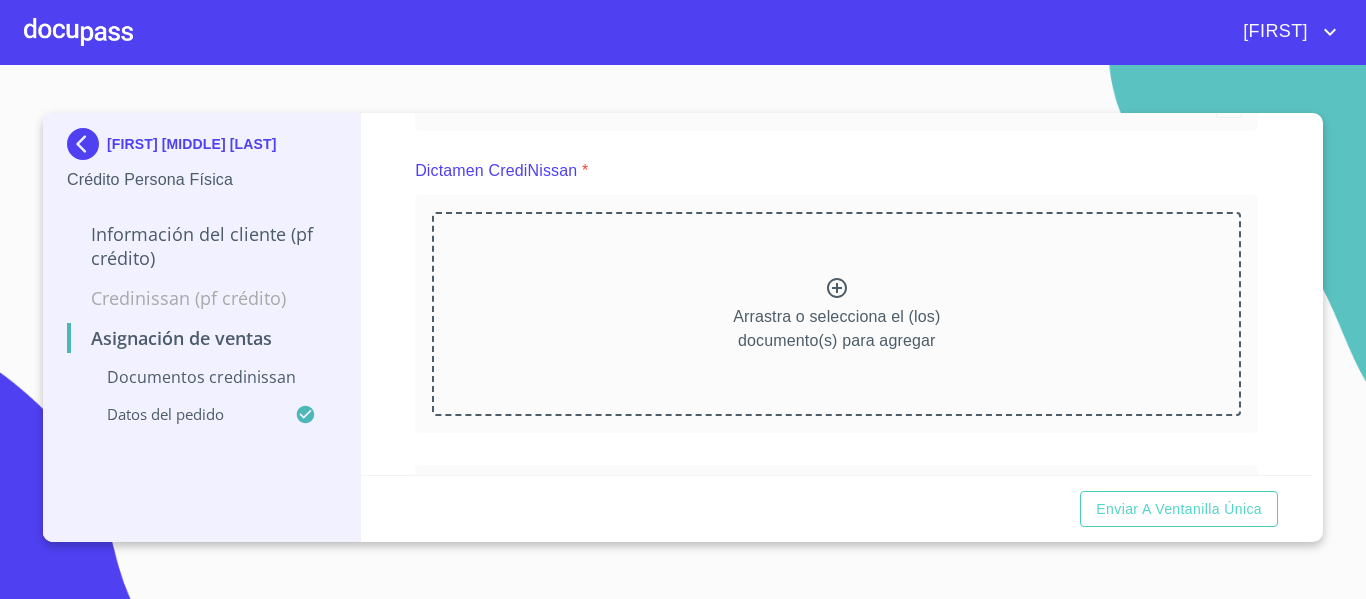 scroll, scrollTop: 100, scrollLeft: 0, axis: vertical 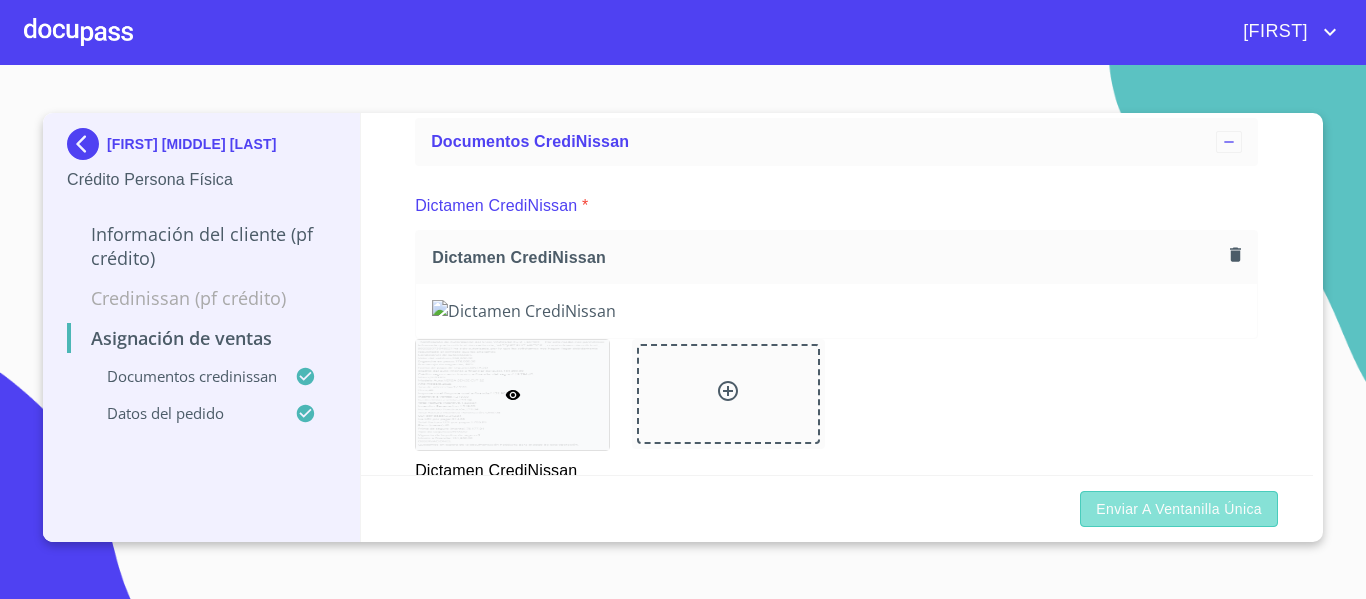 click on "Enviar a Ventanilla única" at bounding box center [1179, 509] 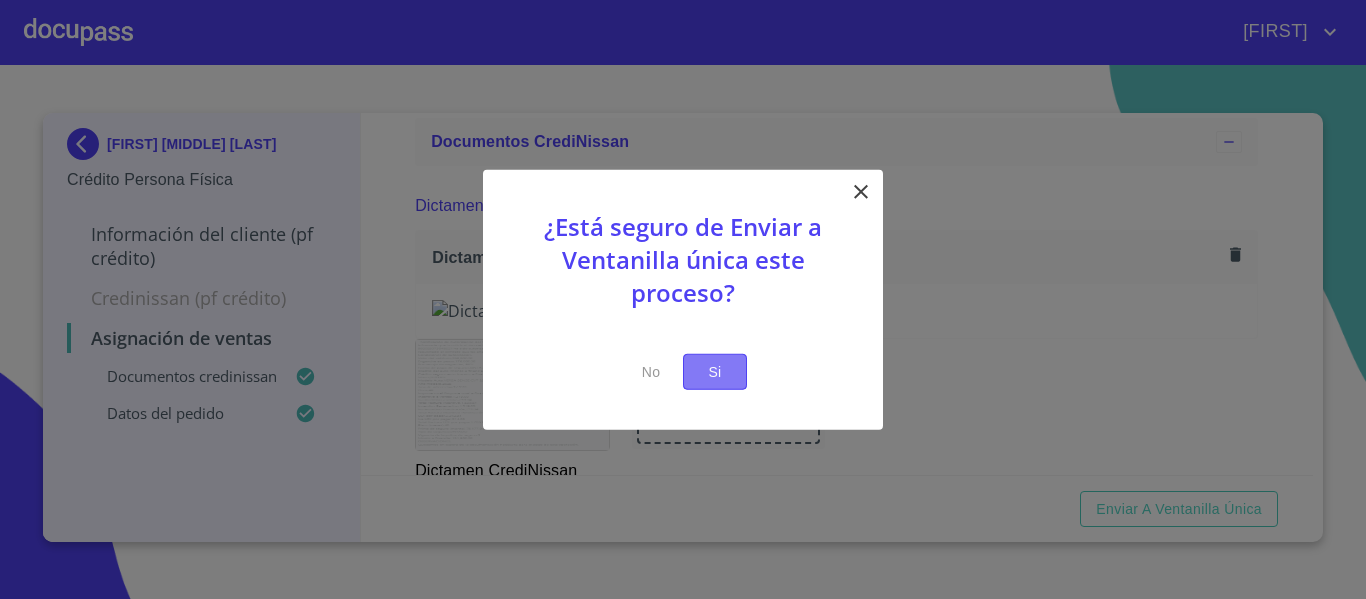 click on "Si" at bounding box center [715, 371] 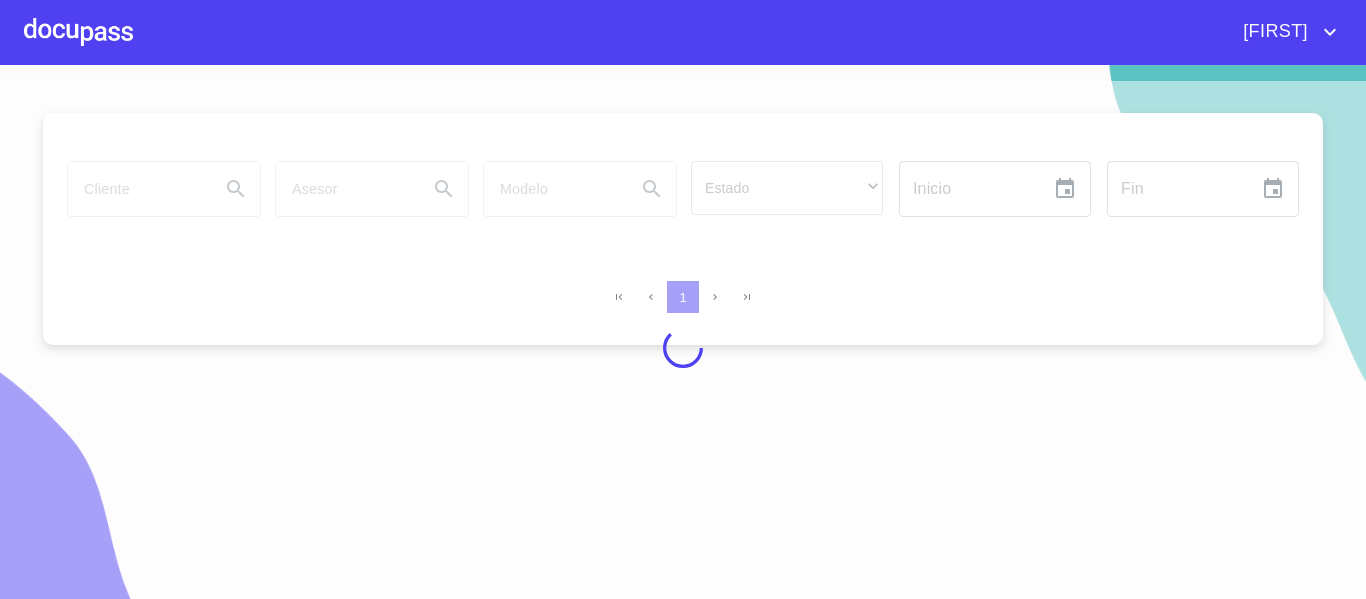 click at bounding box center [78, 32] 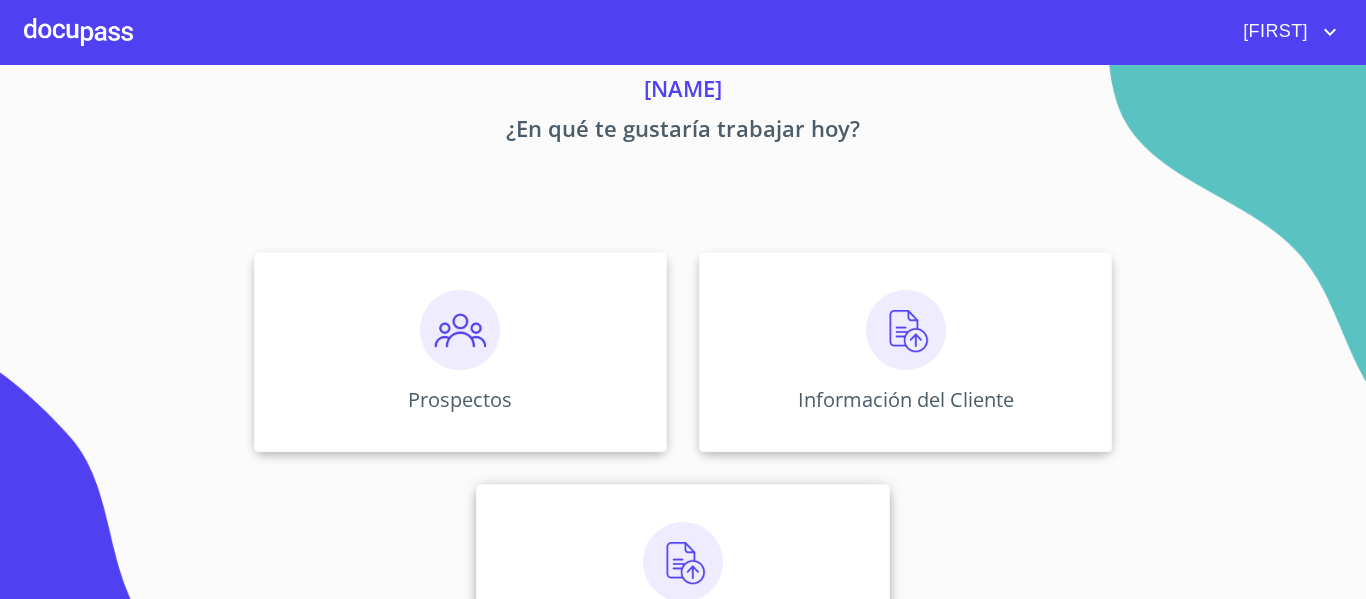 scroll, scrollTop: 174, scrollLeft: 0, axis: vertical 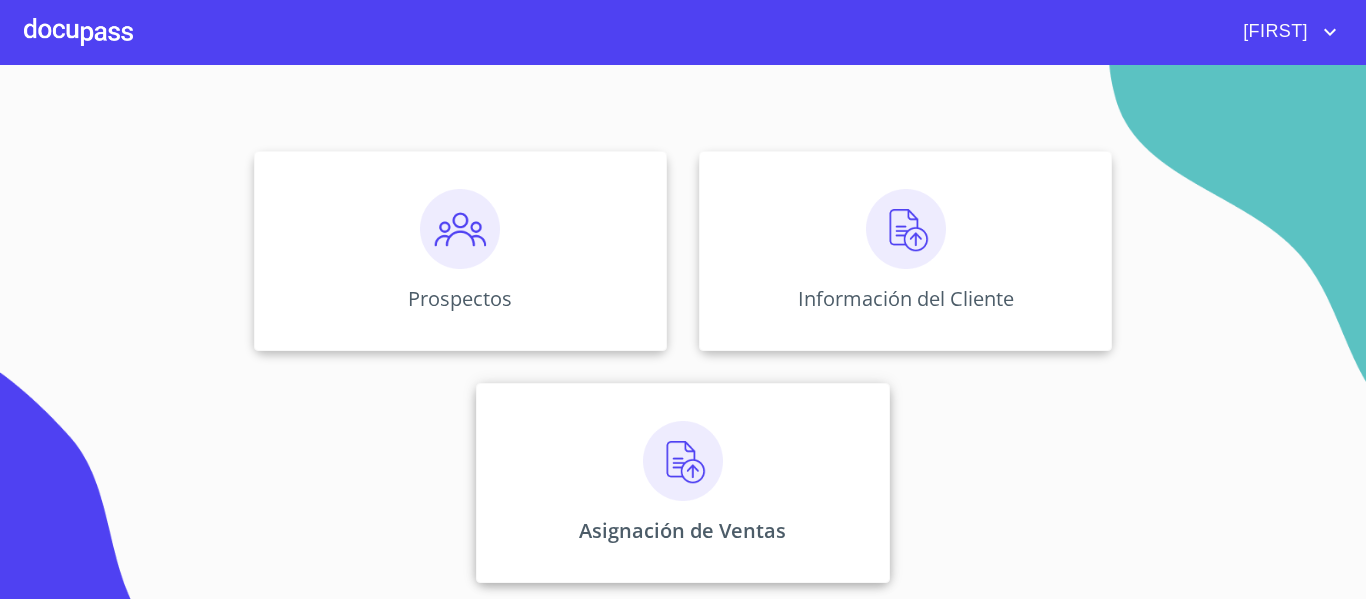 click at bounding box center (683, 461) 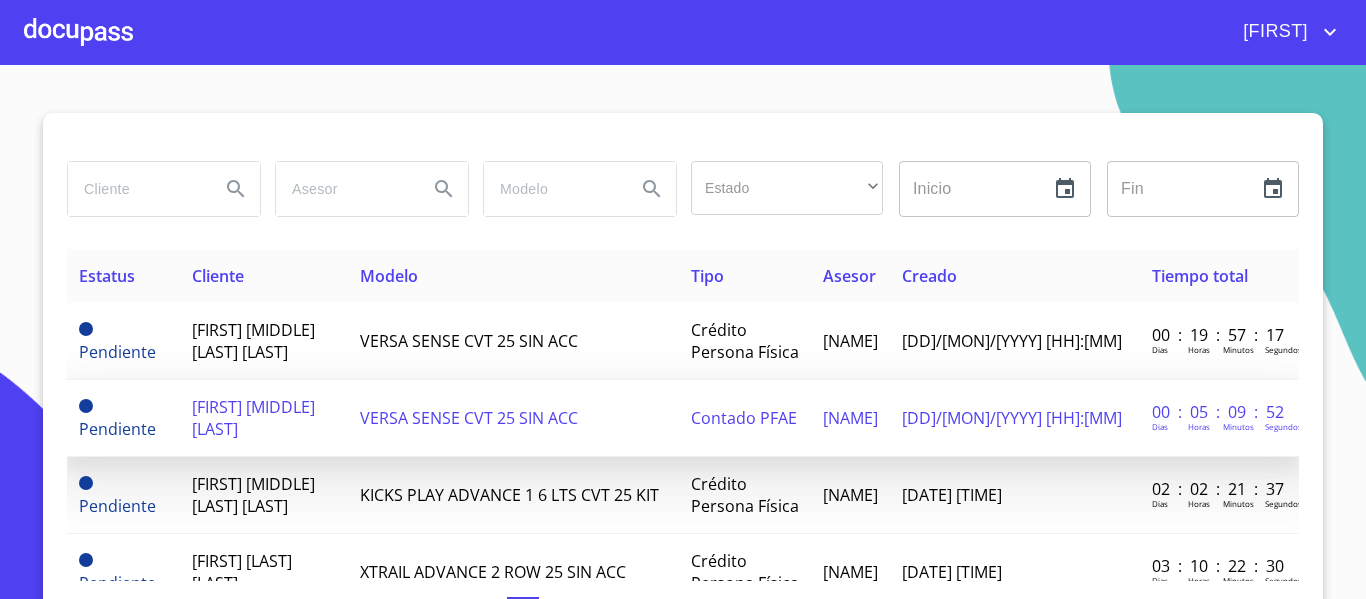 click on "[FIRST] [MIDDLE] [LAST]" at bounding box center (253, 418) 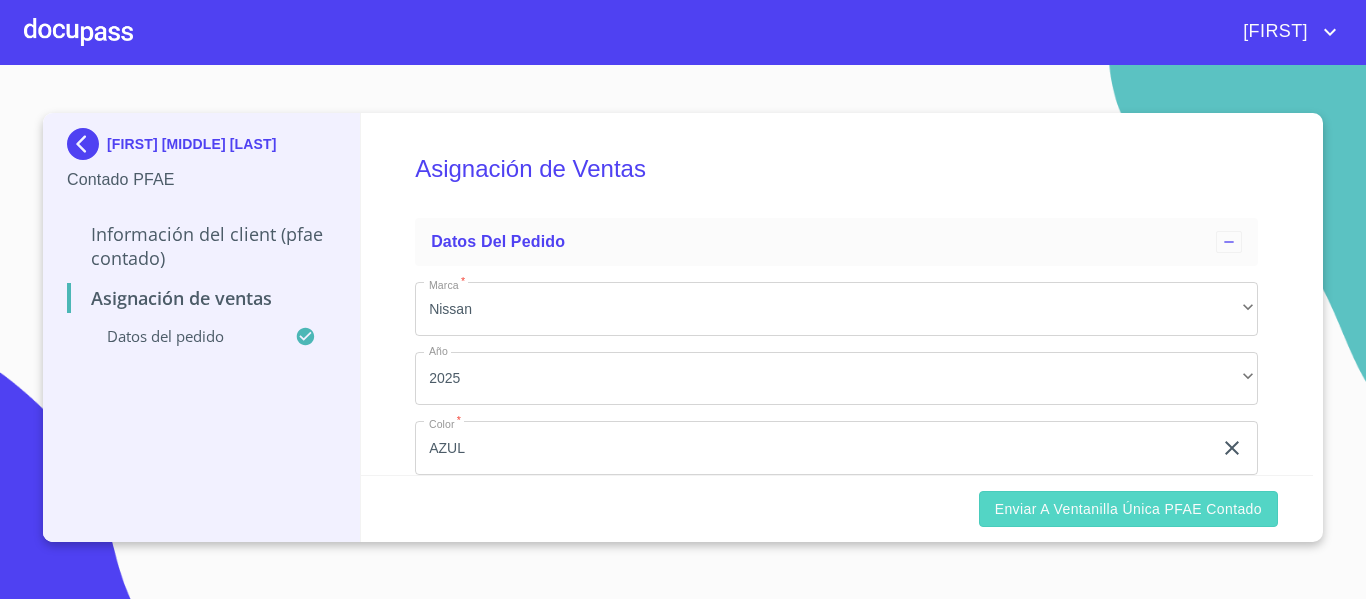 click on "Enviar a Ventanilla única PFAE contado" at bounding box center (1128, 509) 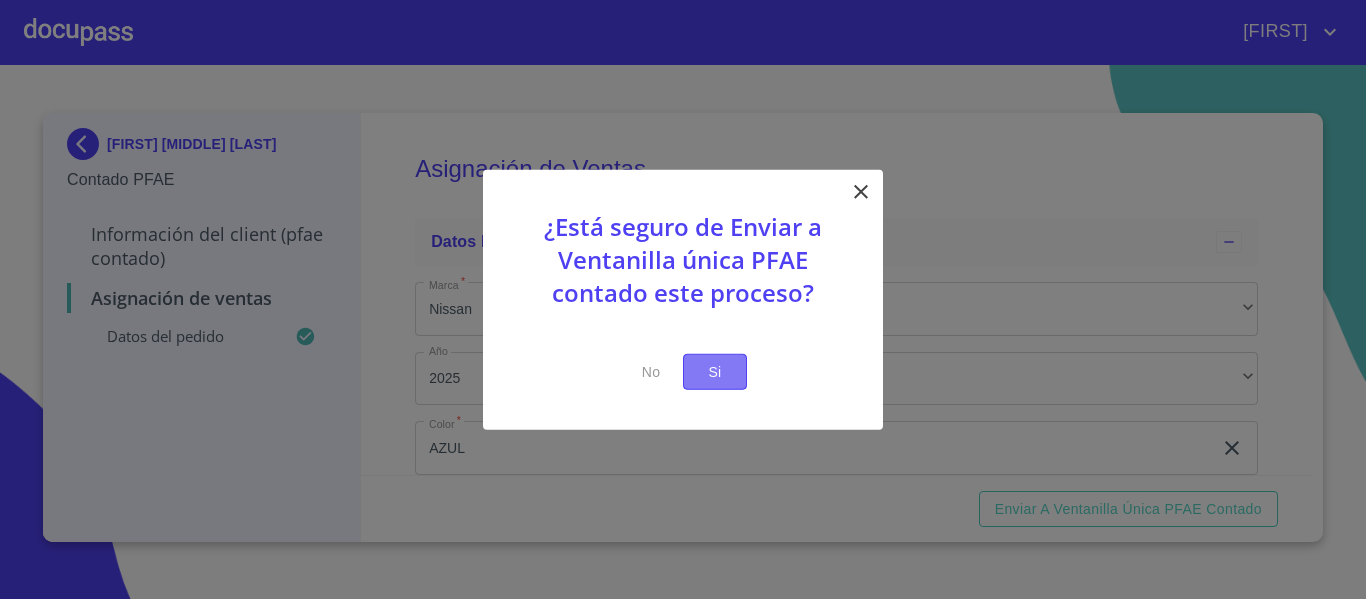click on "Si" at bounding box center [715, 371] 